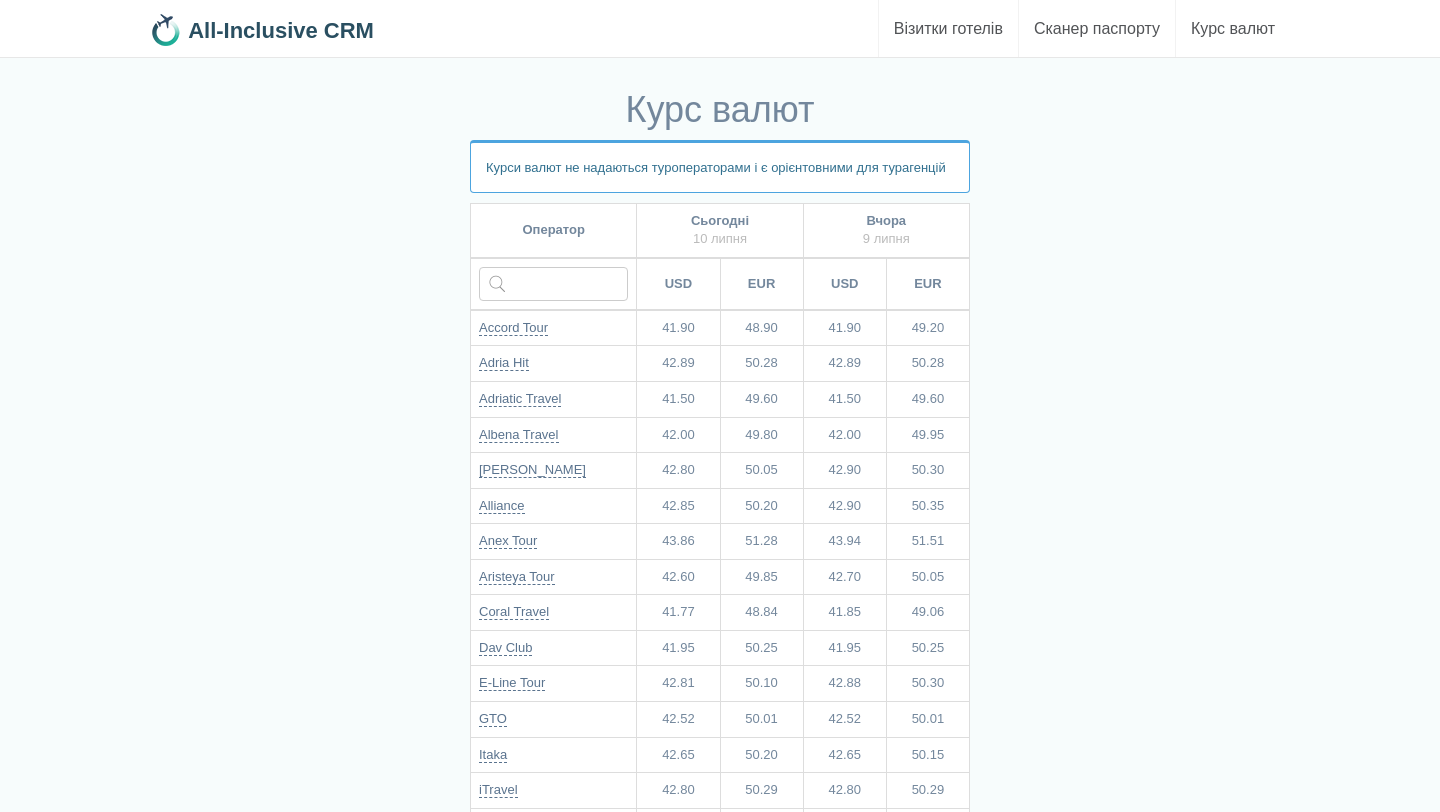 scroll, scrollTop: 0, scrollLeft: 0, axis: both 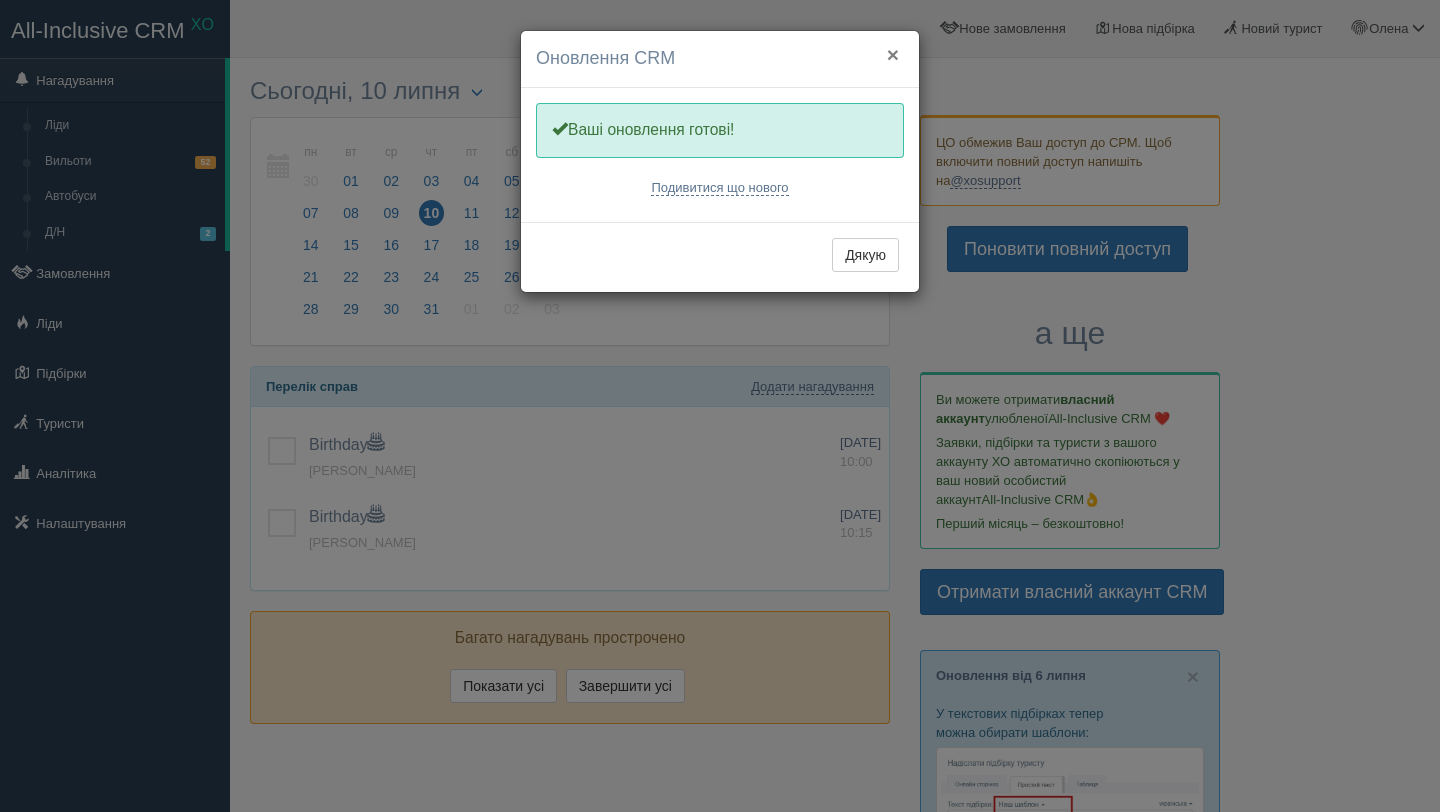 click on "×" at bounding box center (893, 54) 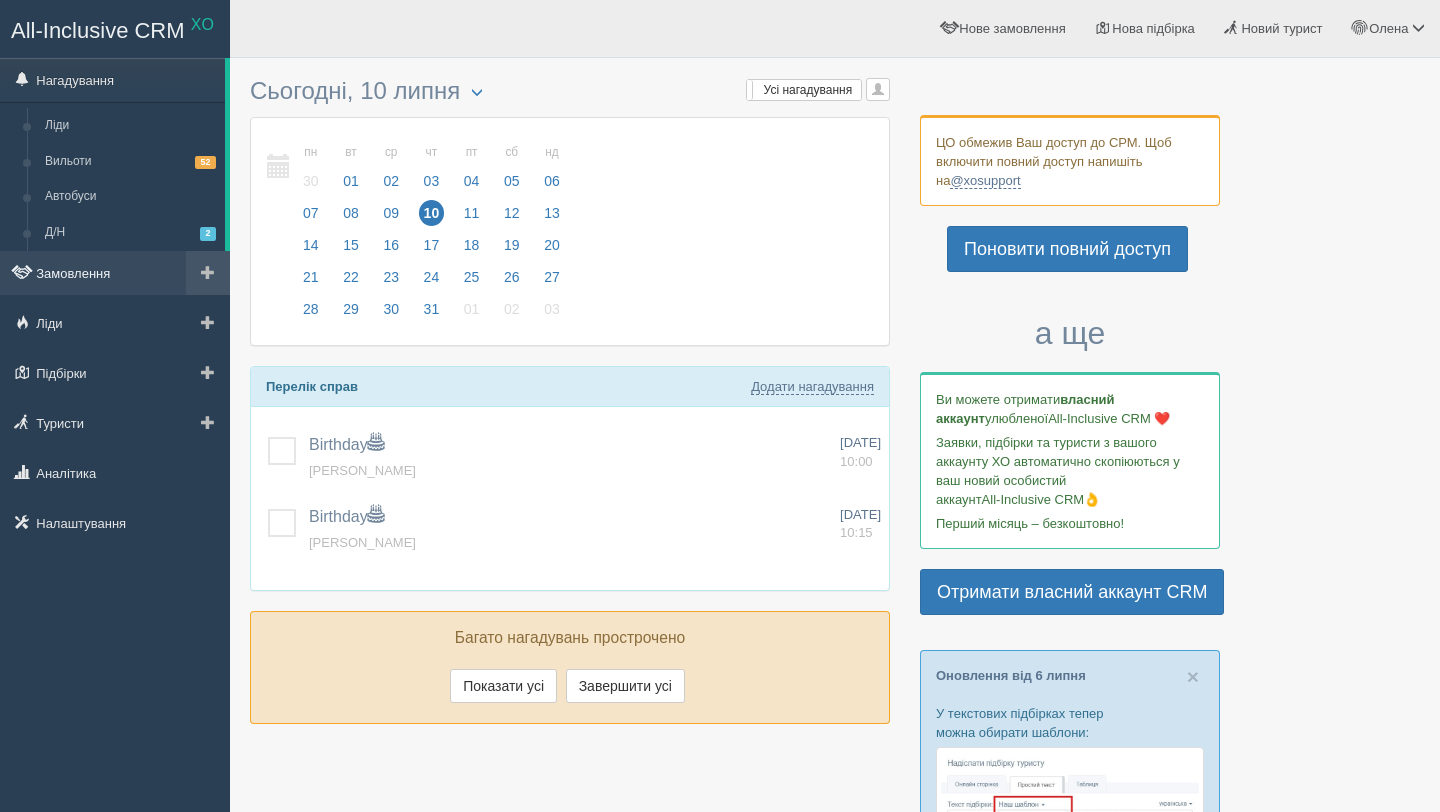 click on "Замовлення" at bounding box center (115, 273) 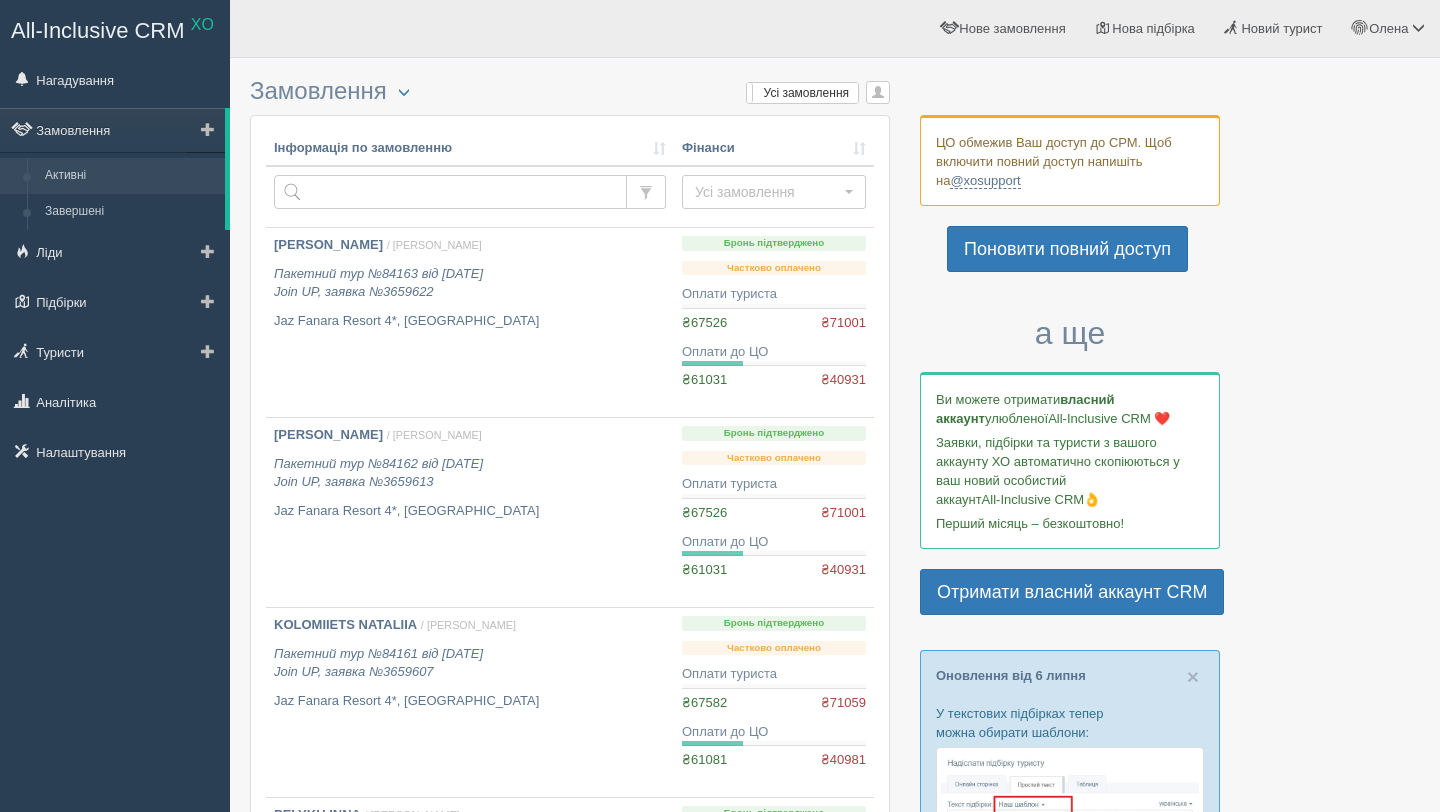 scroll, scrollTop: 0, scrollLeft: 0, axis: both 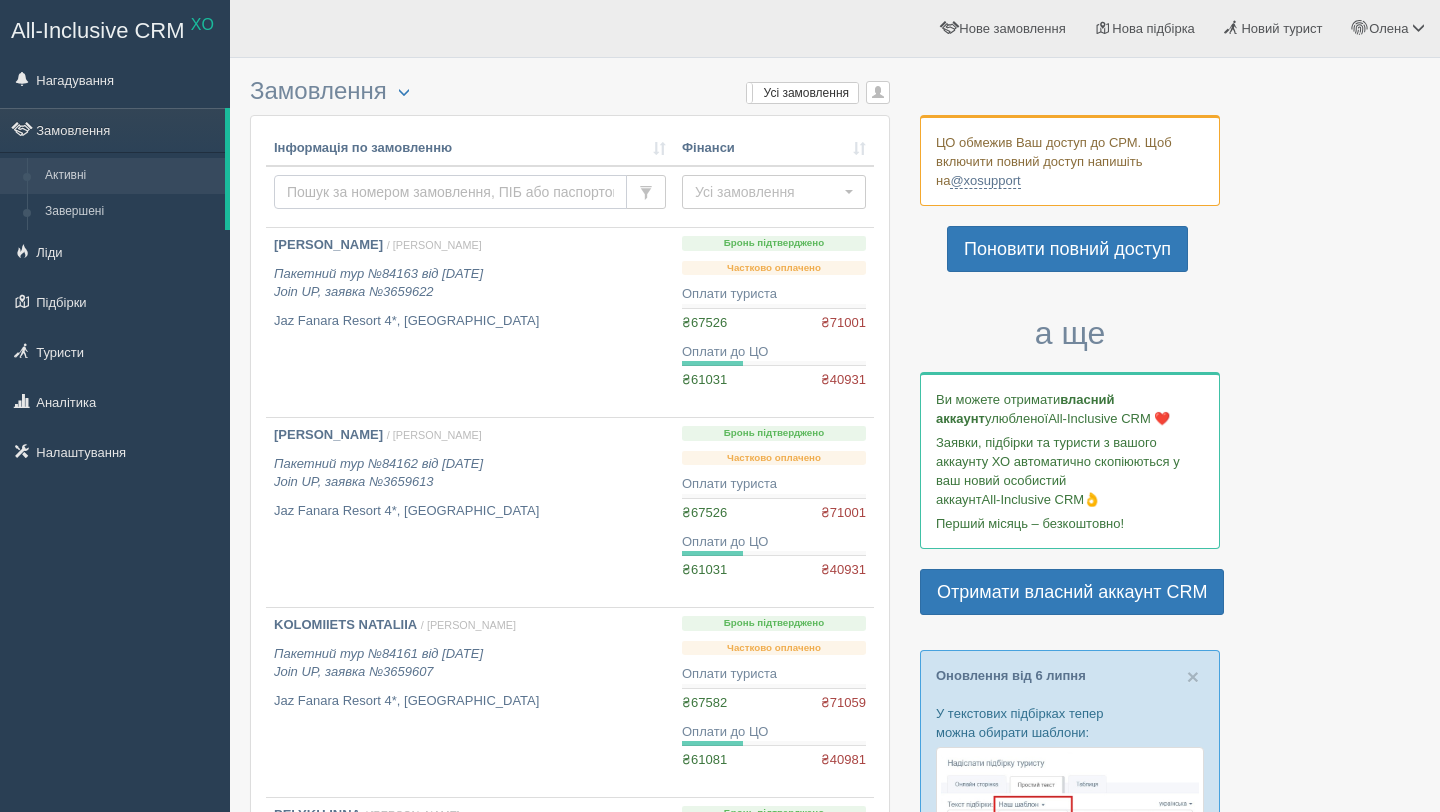 click at bounding box center (450, 192) 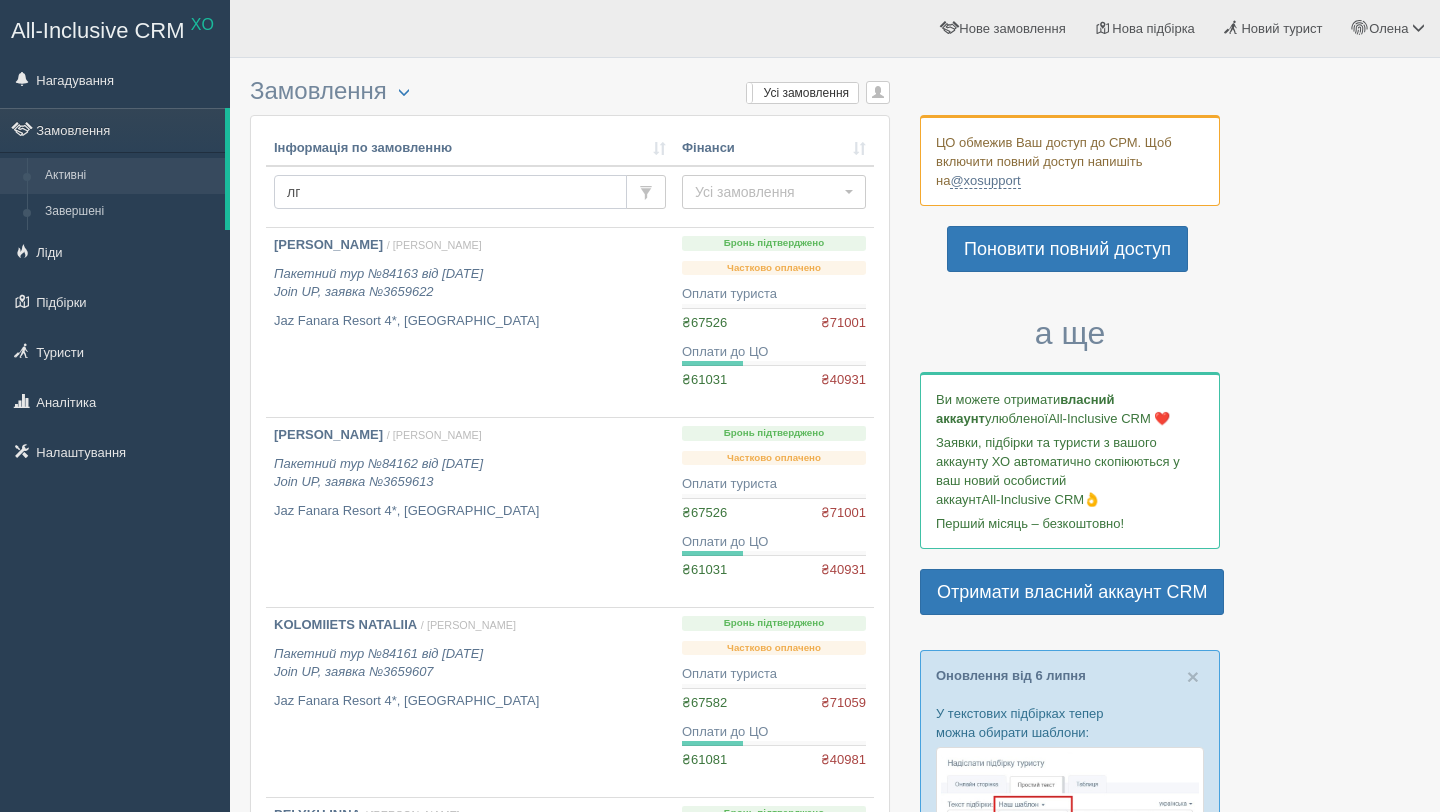 type on "л" 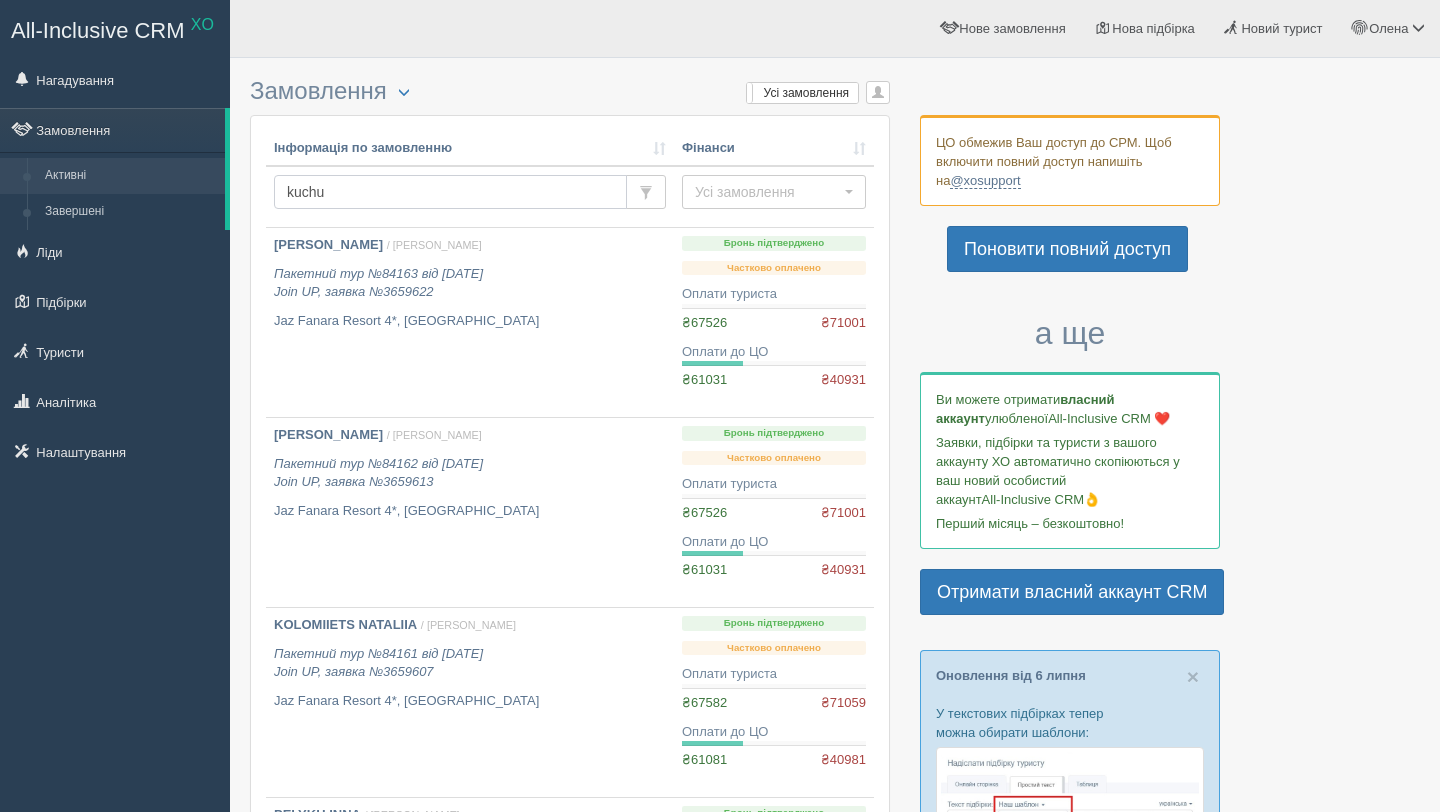 type on "kuchuk" 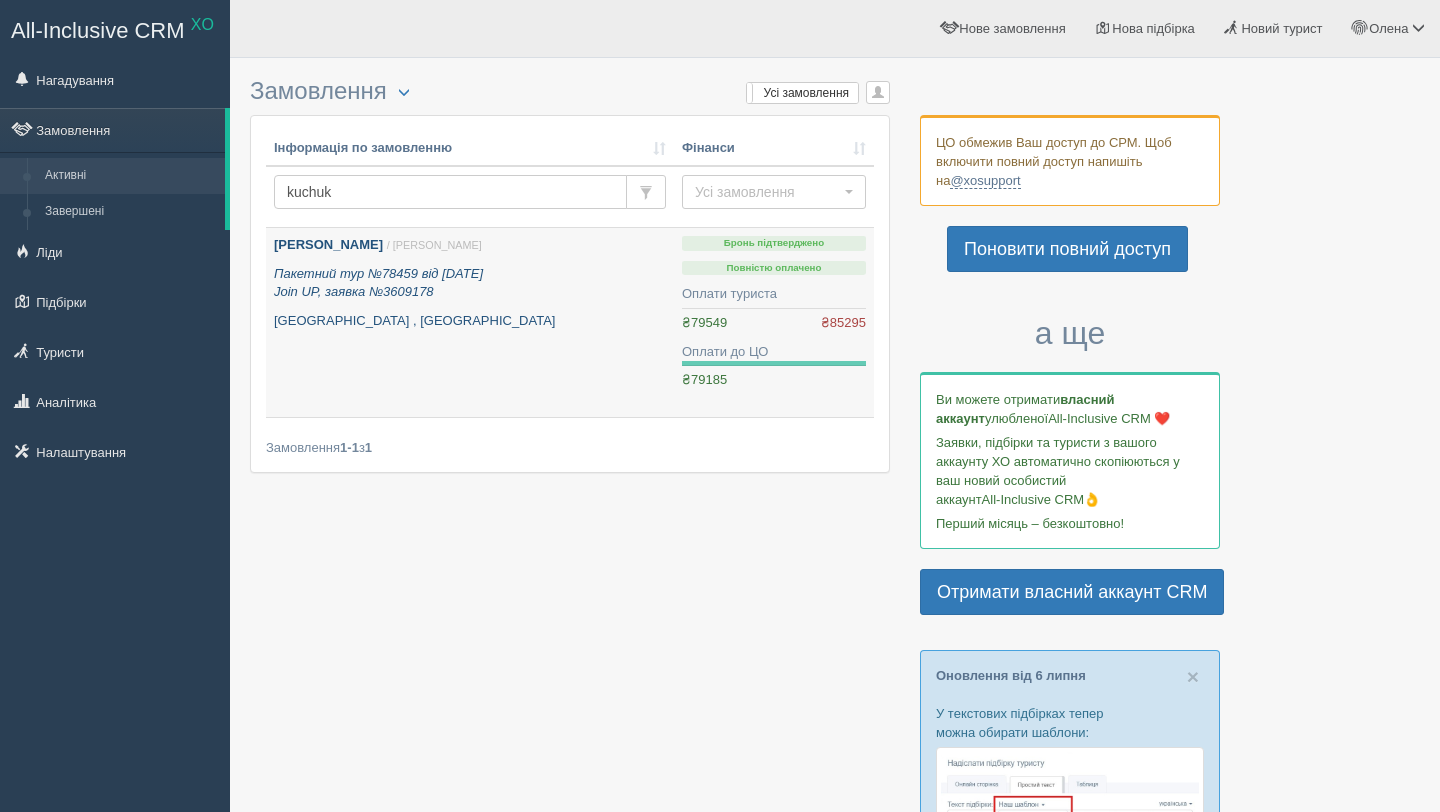 scroll, scrollTop: 0, scrollLeft: 0, axis: both 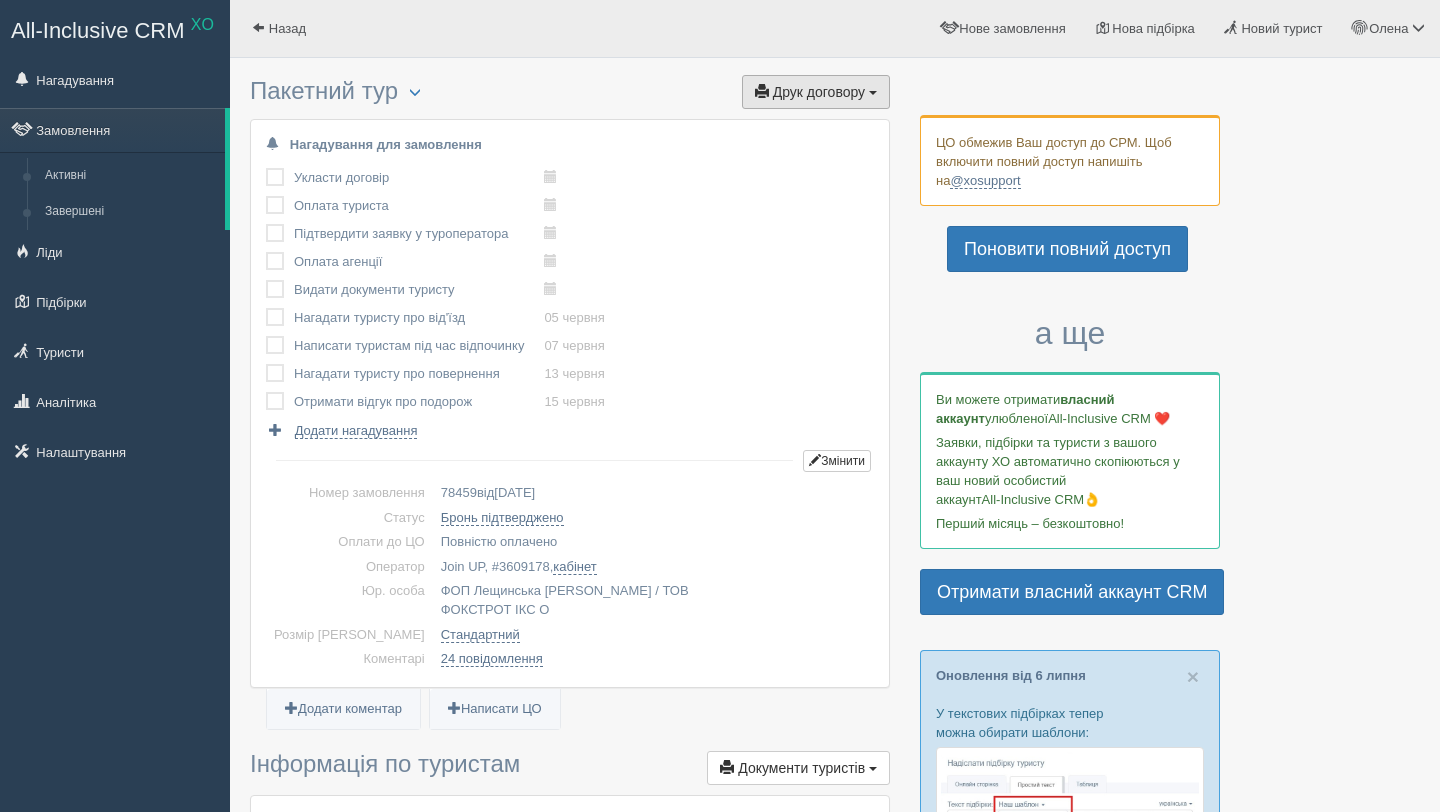 click on "Друк договору" at bounding box center [819, 92] 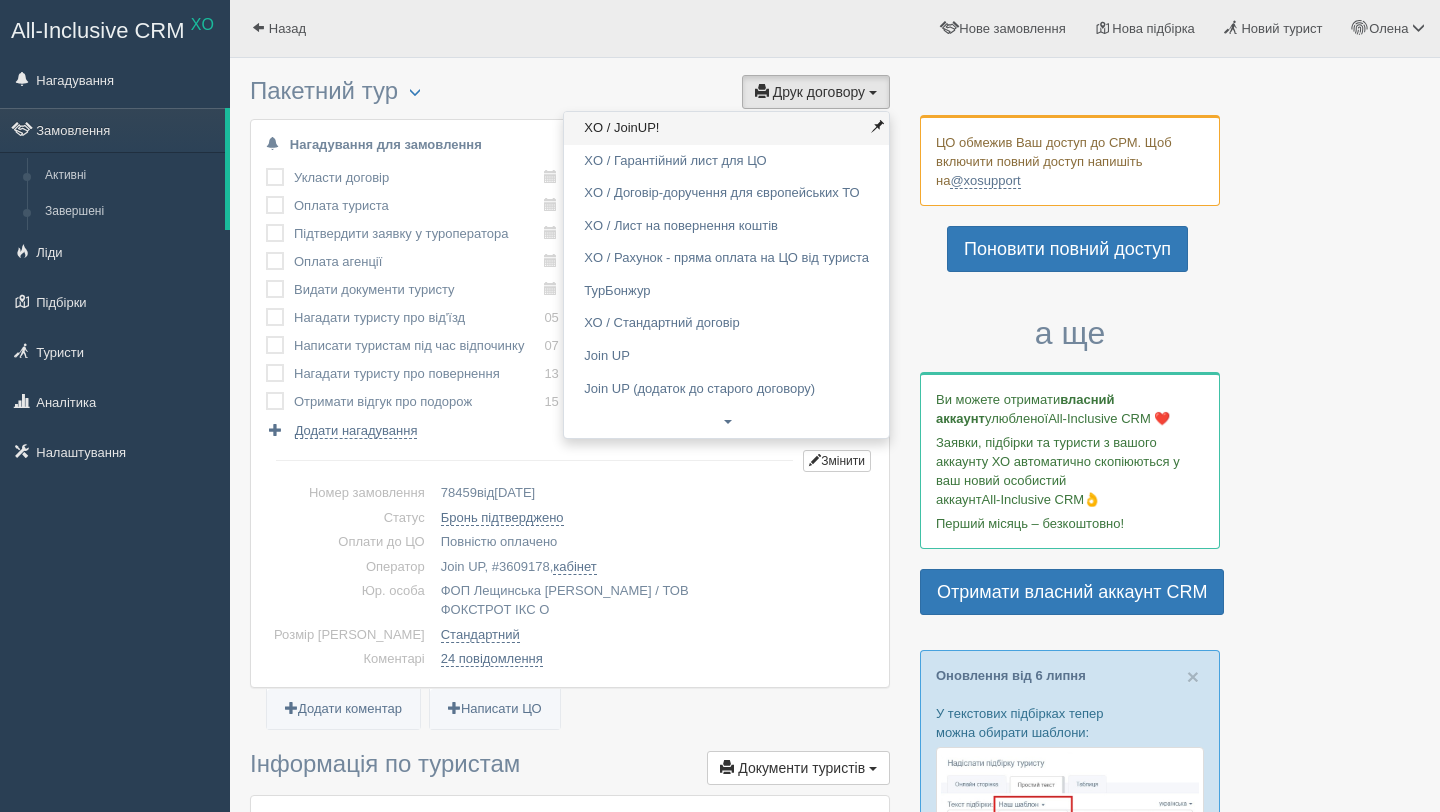 click on "XO / JoinUP!" at bounding box center [726, 128] 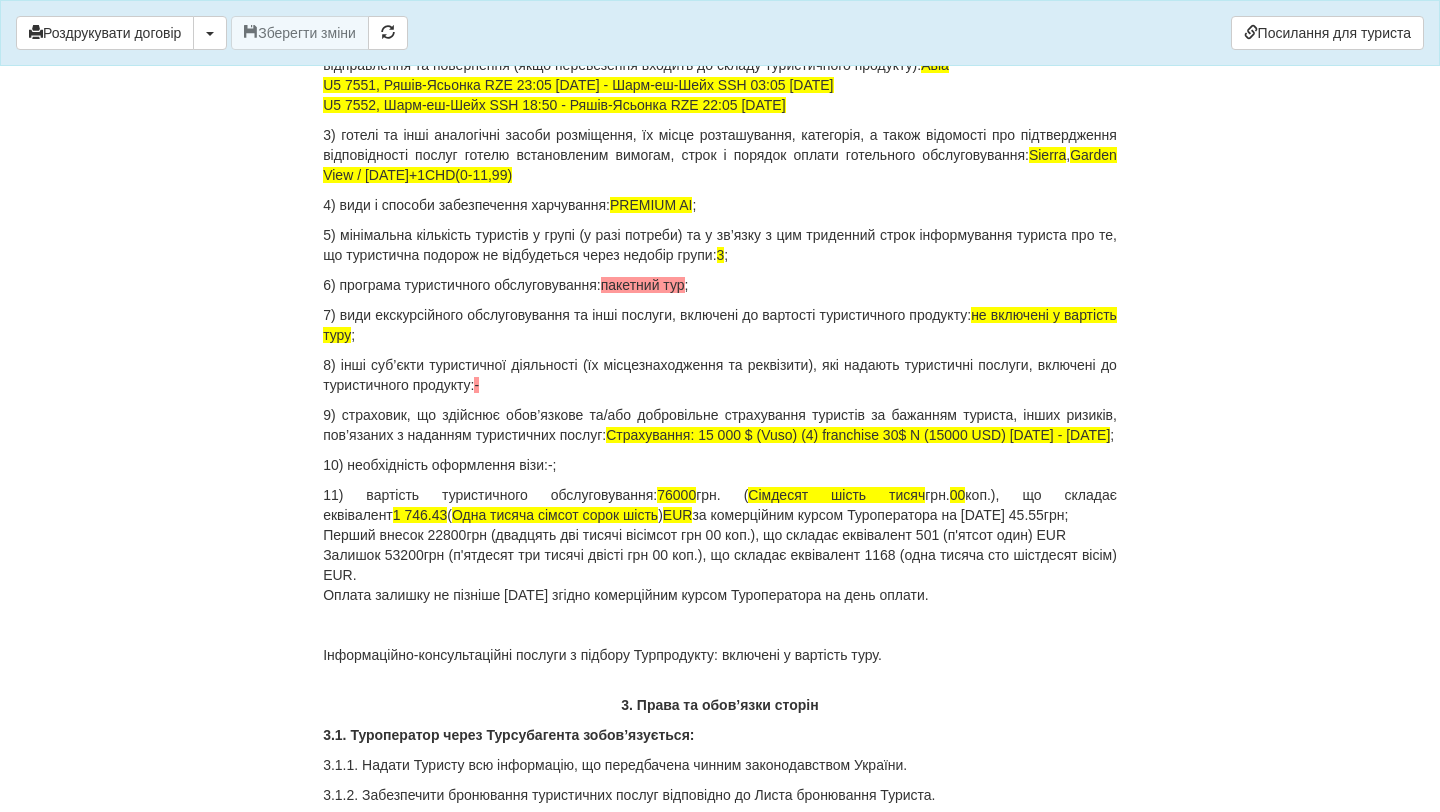 scroll, scrollTop: 1863, scrollLeft: 0, axis: vertical 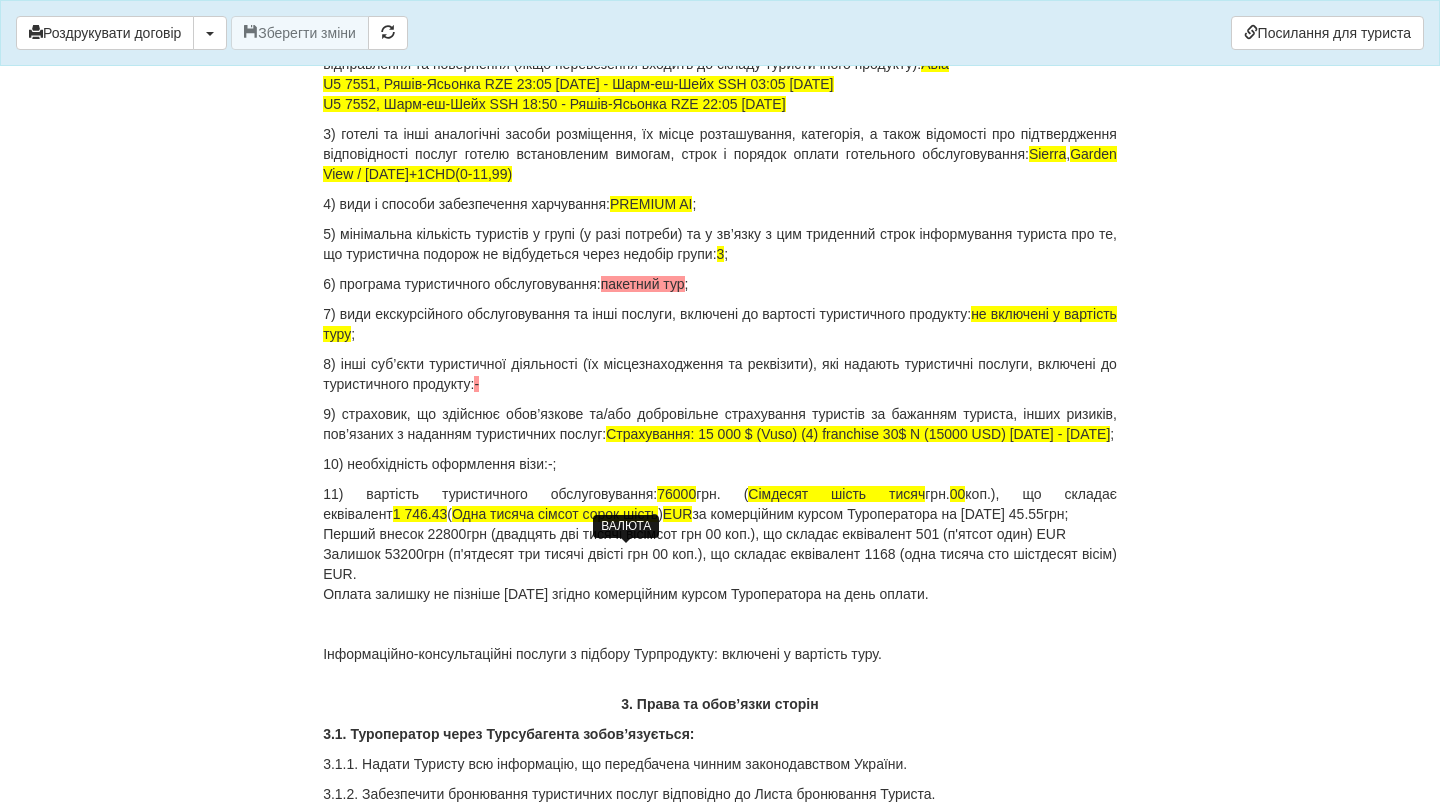 drag, startPoint x: 990, startPoint y: 633, endPoint x: 611, endPoint y: 554, distance: 387.14597 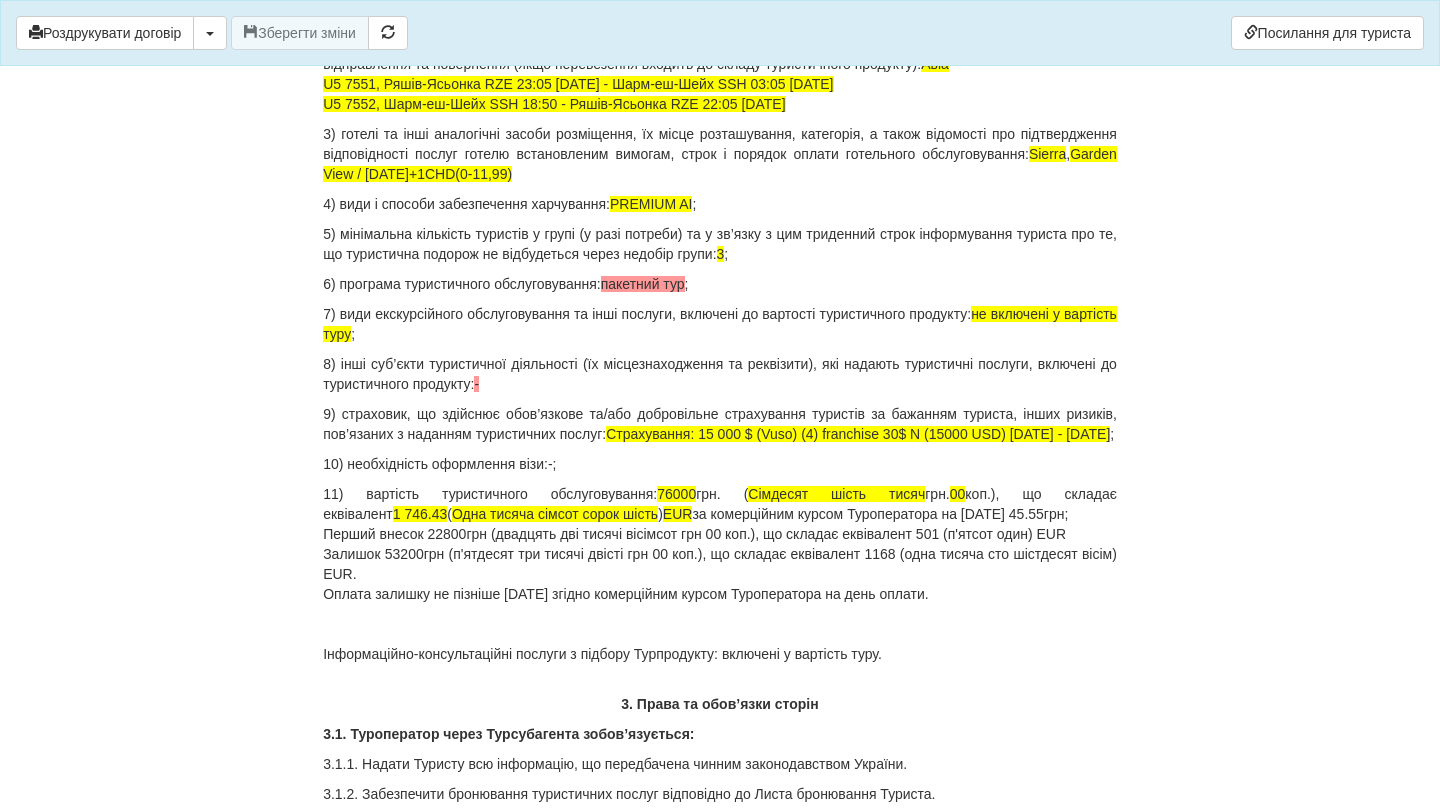 copy on "EUR  за комерційним курсом Туроператора на [DATE] 45.55грн; Перший внесок 22800грн (двадцять дві тисячі вісімсот грн 00 коп.), що складає еквівалент 501 (п'ятсот один) EUR Залишок 53200грн (п'ятдесят три тисячі двісті грн 00 коп.), що складає еквівалент 1168 (одна тисяча сто шістдесят вісім) EUR.  Оплата залишку не пізніше [DATE] згідно комерційним курсом Туроператора на день оплати." 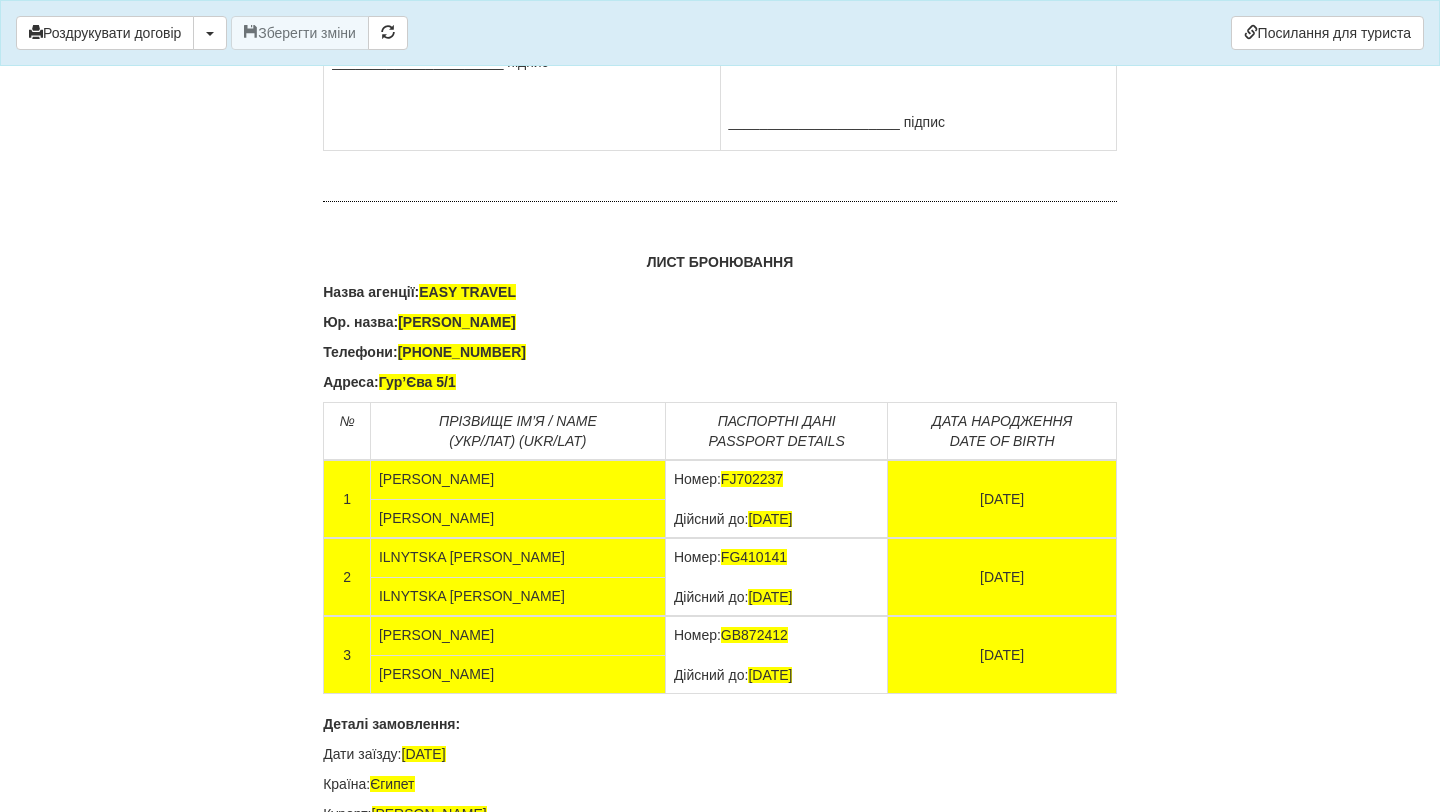 scroll, scrollTop: 12606, scrollLeft: 0, axis: vertical 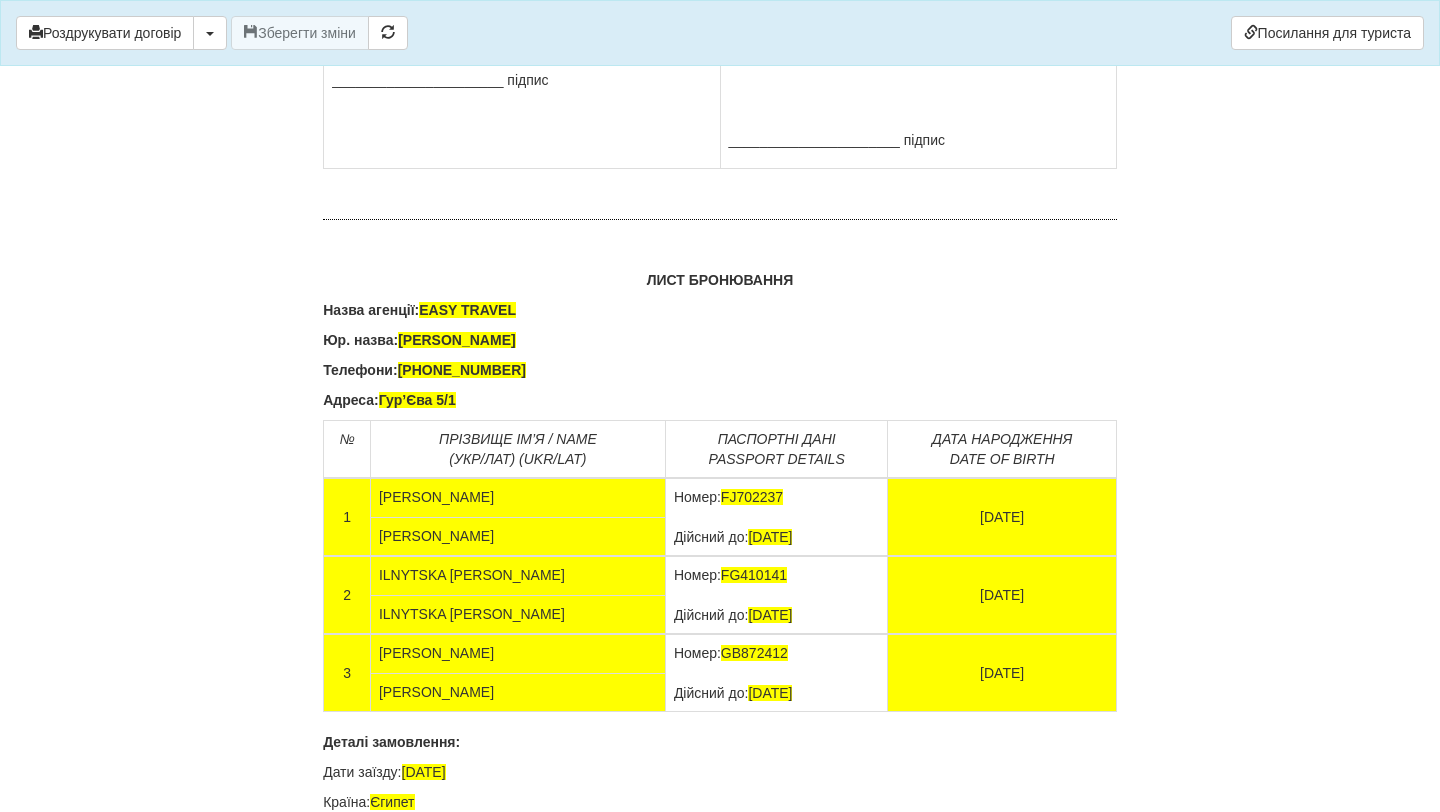 drag, startPoint x: 475, startPoint y: 509, endPoint x: 349, endPoint y: 376, distance: 183.20753 